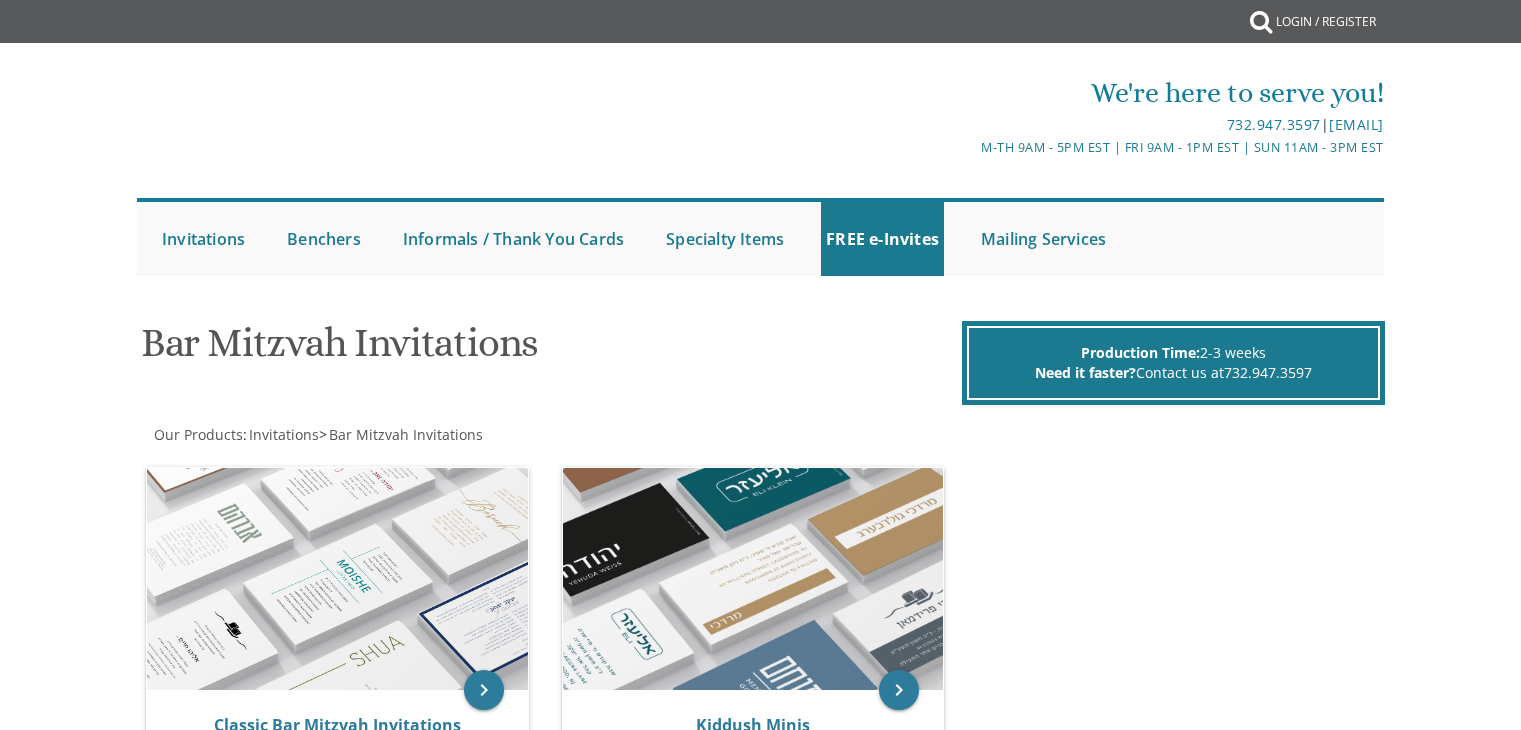 scroll, scrollTop: 0, scrollLeft: 0, axis: both 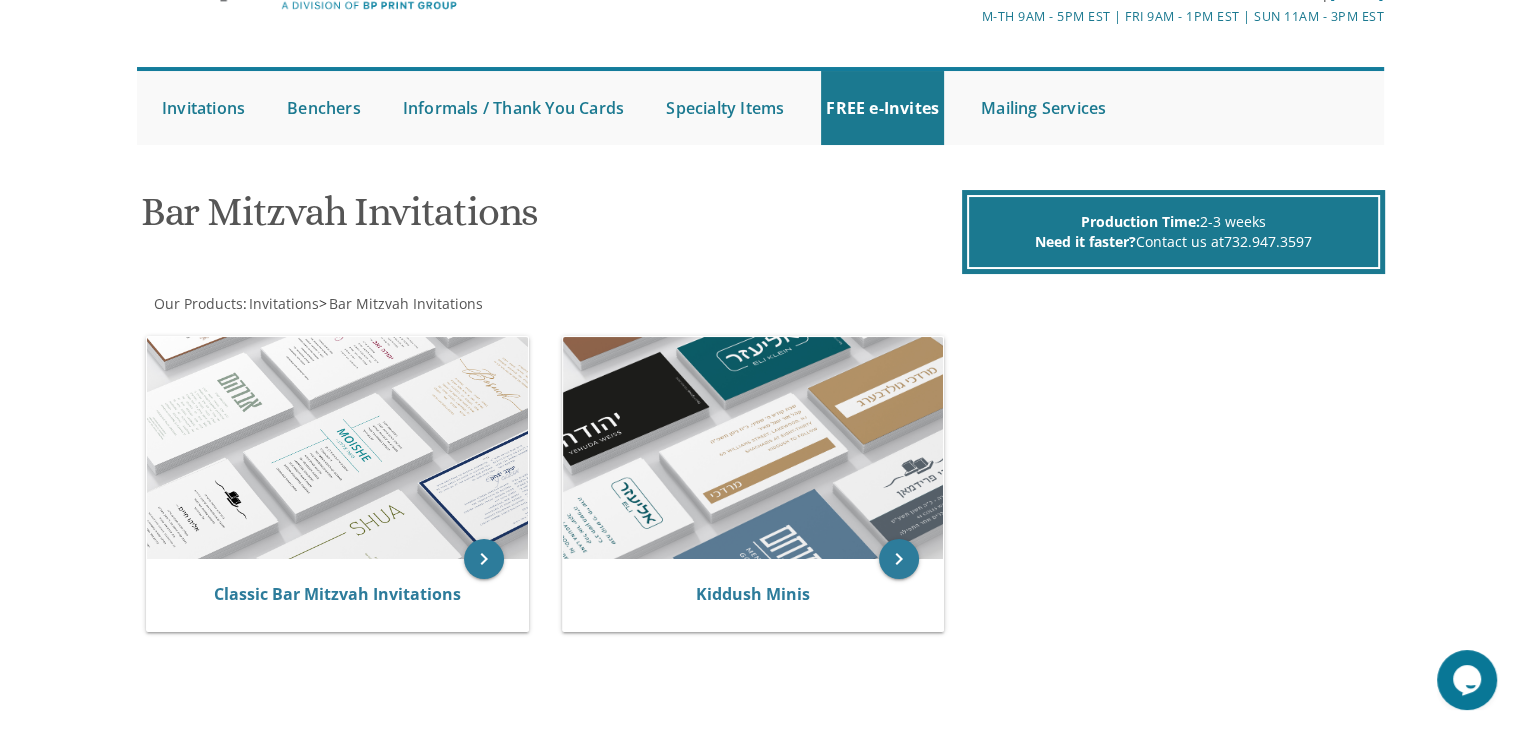 drag, startPoint x: 1525, startPoint y: 152, endPoint x: 1502, endPoint y: 229, distance: 80.36168 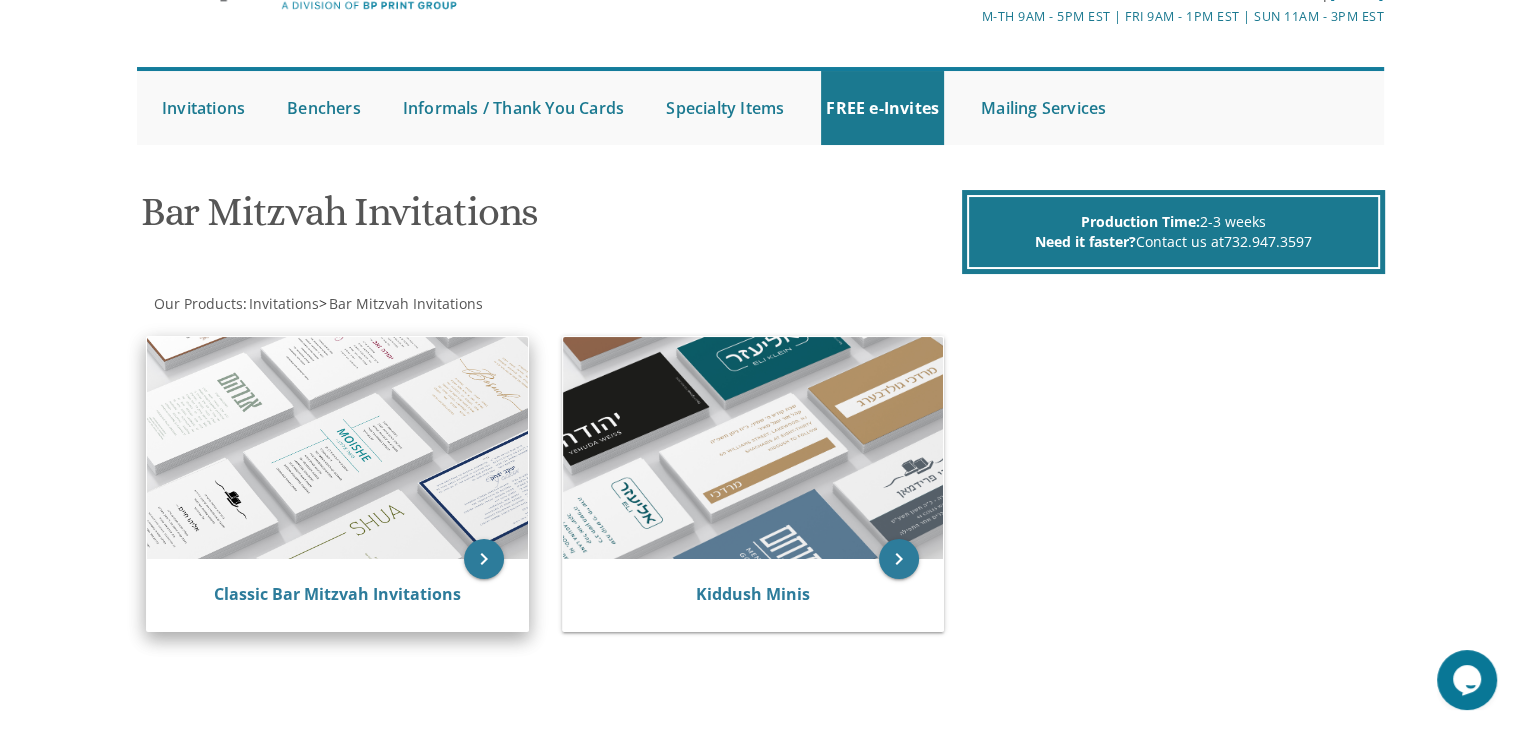 click at bounding box center [337, 448] 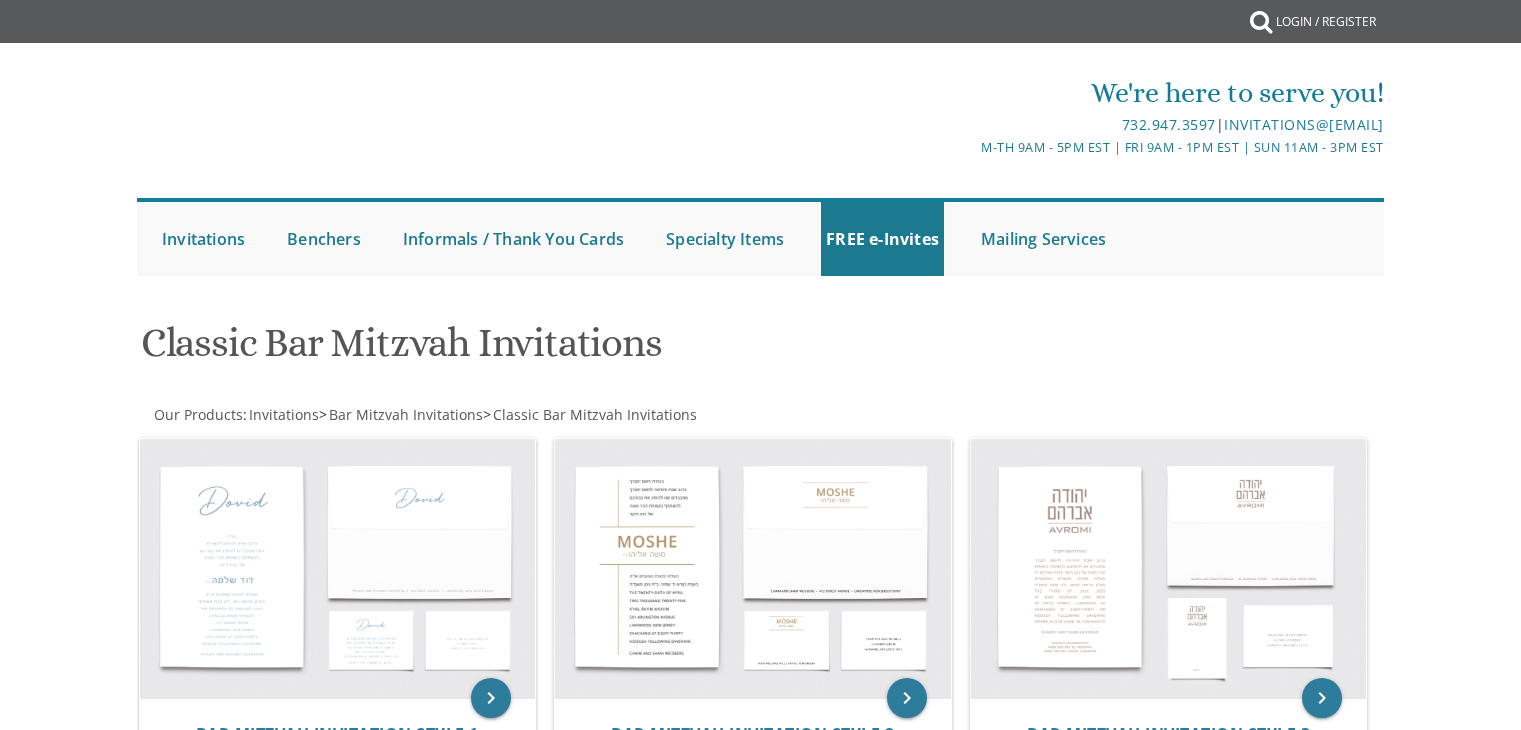 scroll, scrollTop: 0, scrollLeft: 0, axis: both 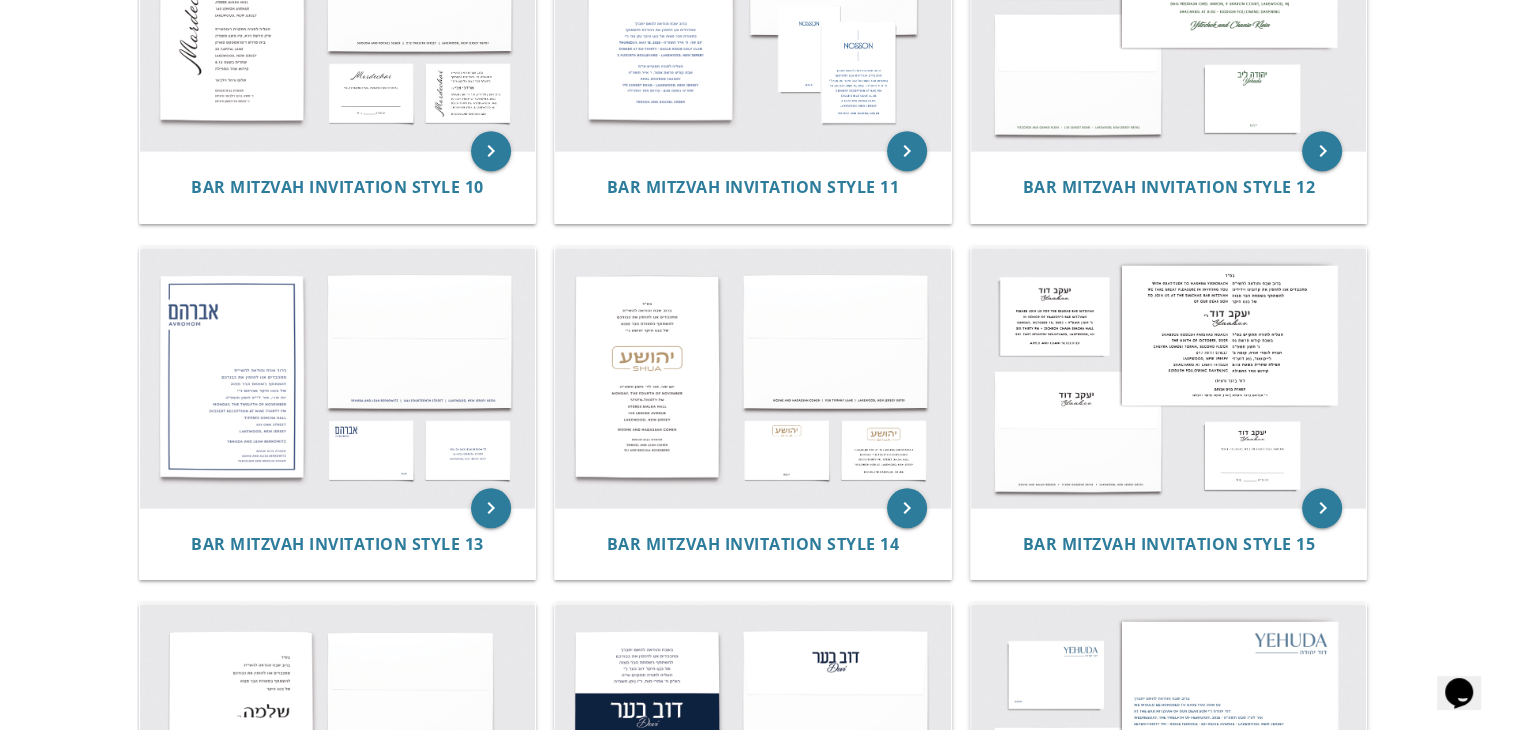 drag, startPoint x: 1530, startPoint y: 35, endPoint x: 1504, endPoint y: 441, distance: 406.83167 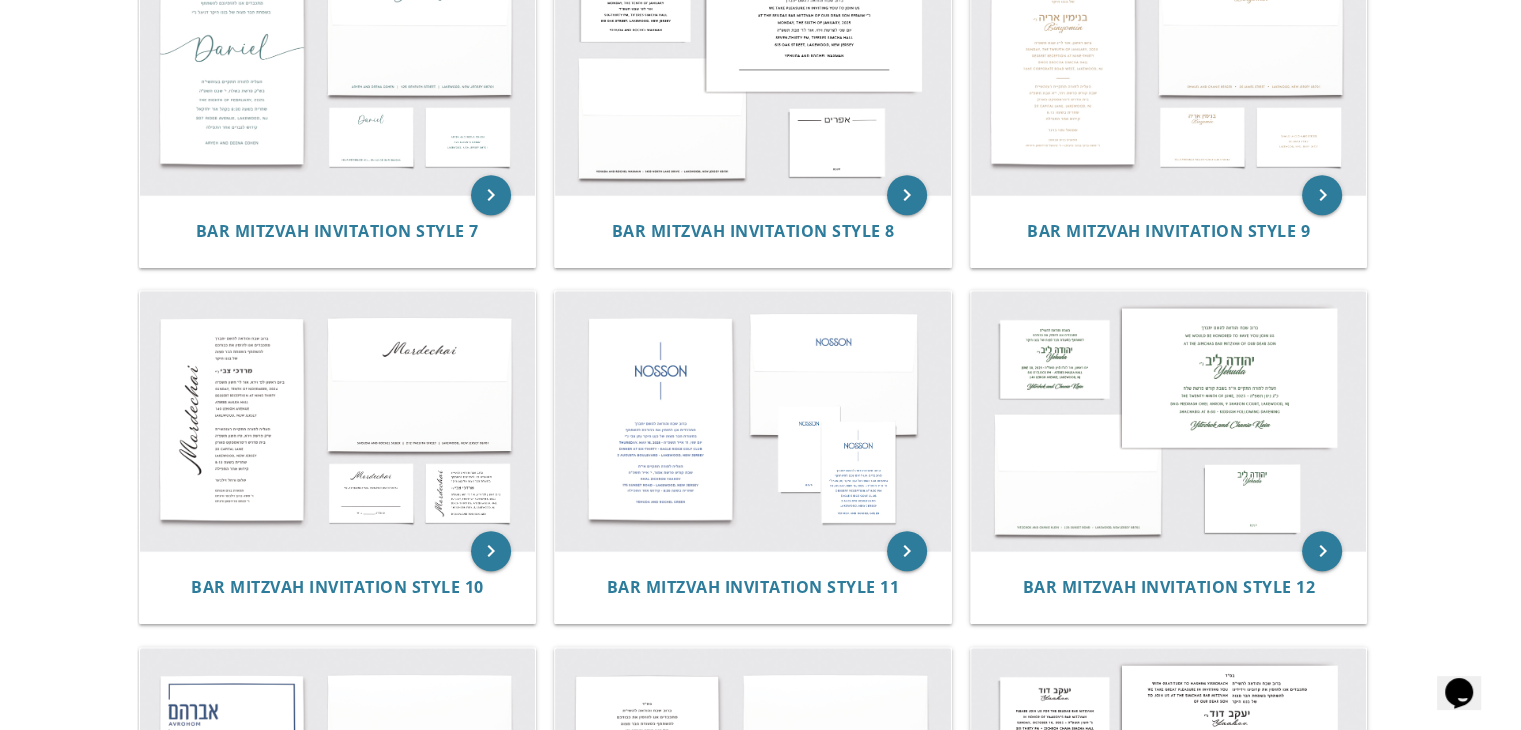 scroll, scrollTop: 1198, scrollLeft: 0, axis: vertical 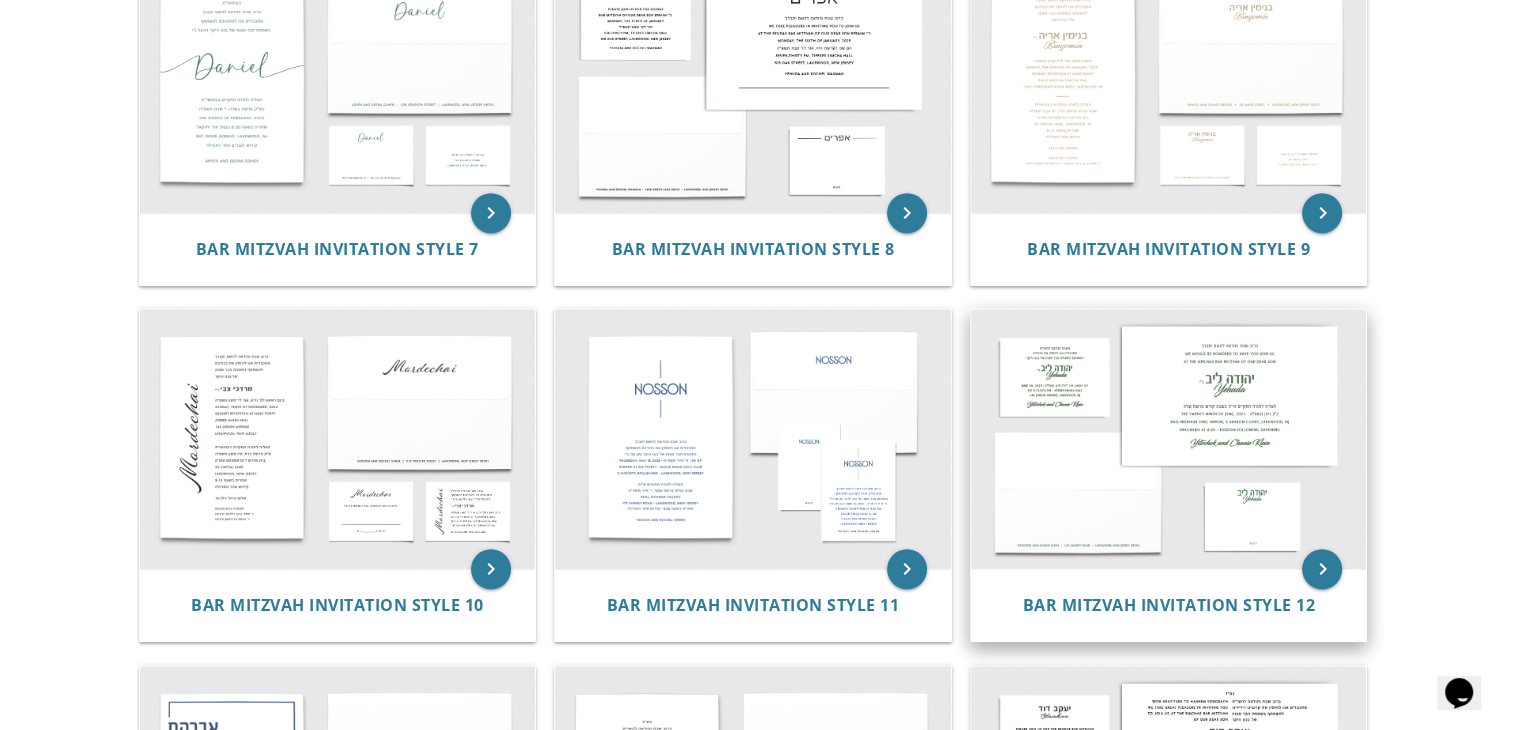 click at bounding box center (1169, 439) 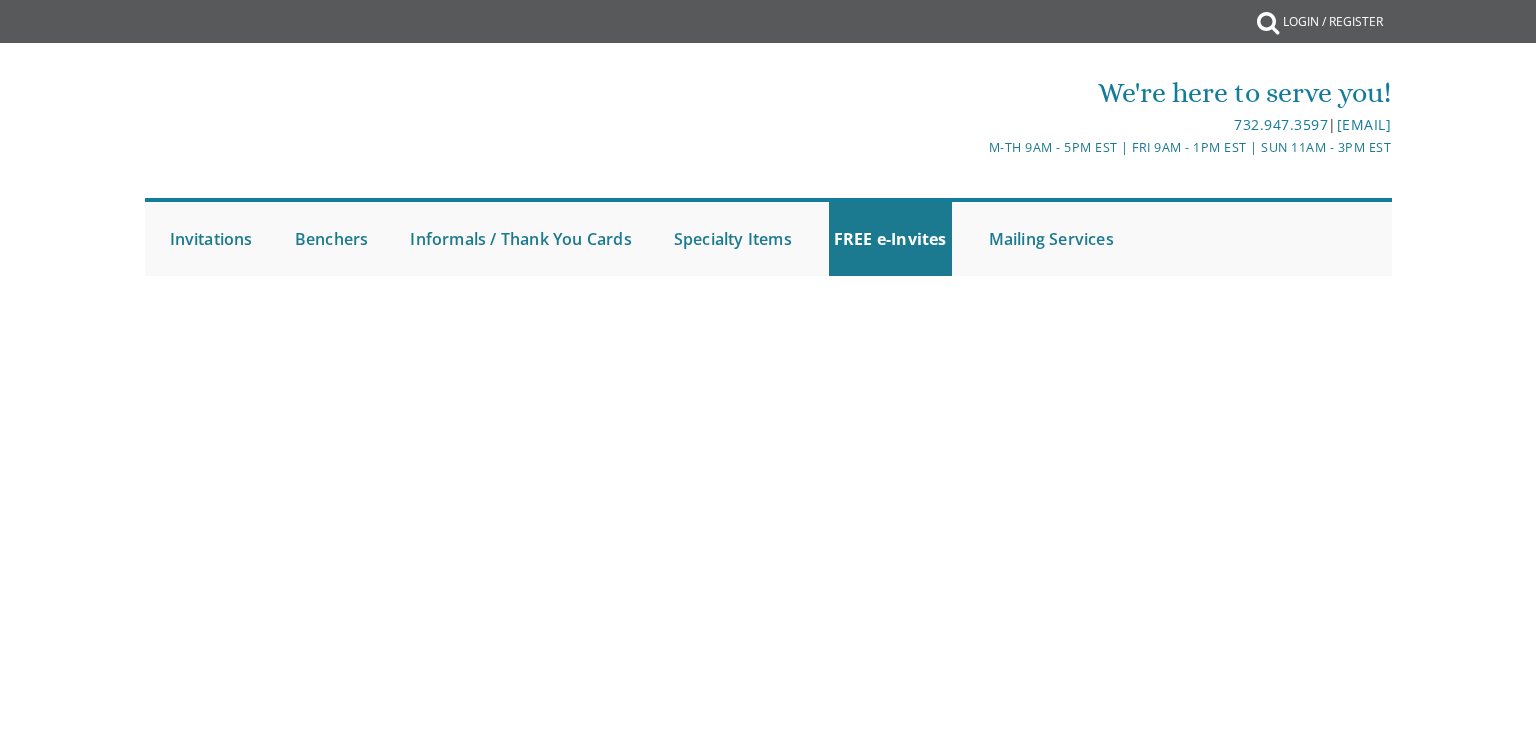 scroll, scrollTop: 0, scrollLeft: 0, axis: both 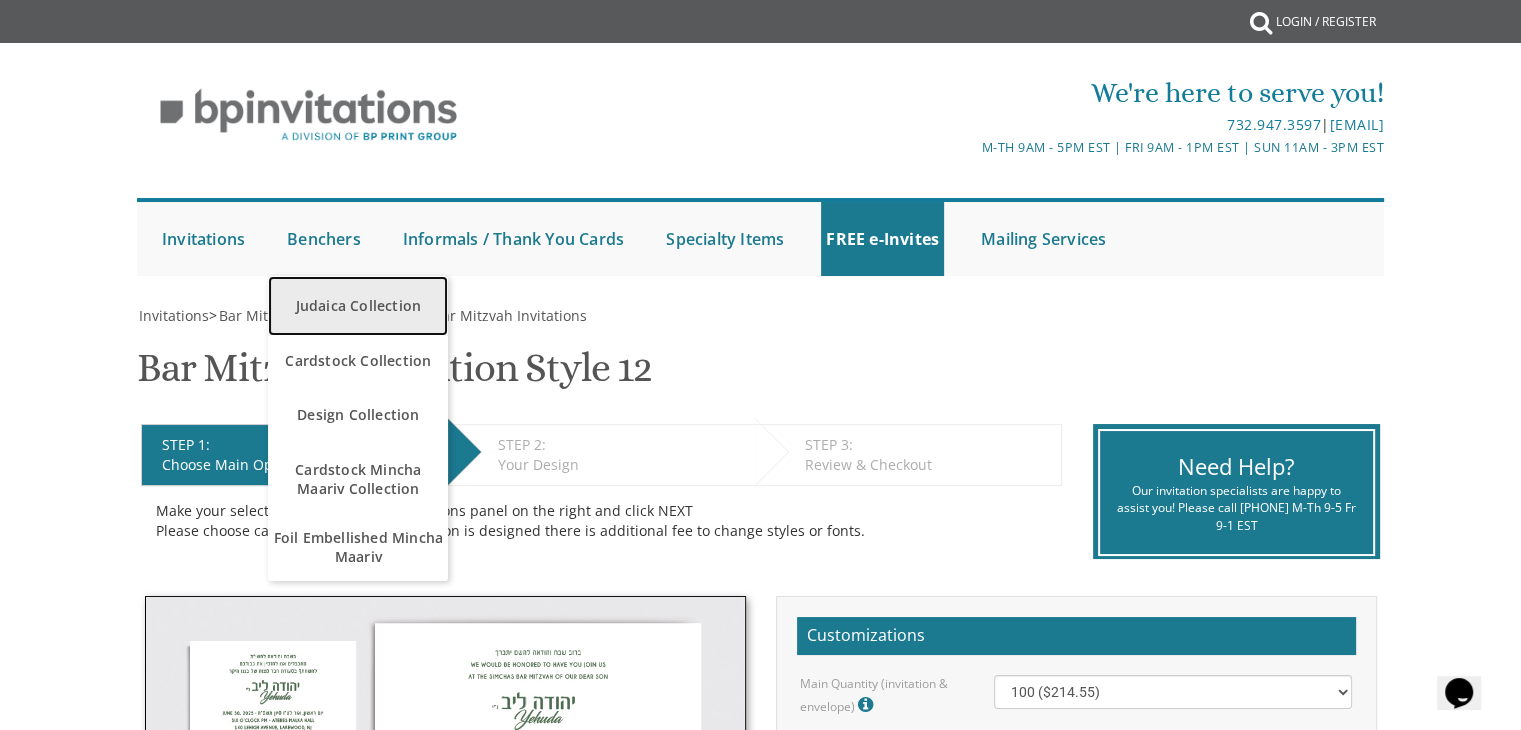 click on "Judaica Collection" at bounding box center (358, 306) 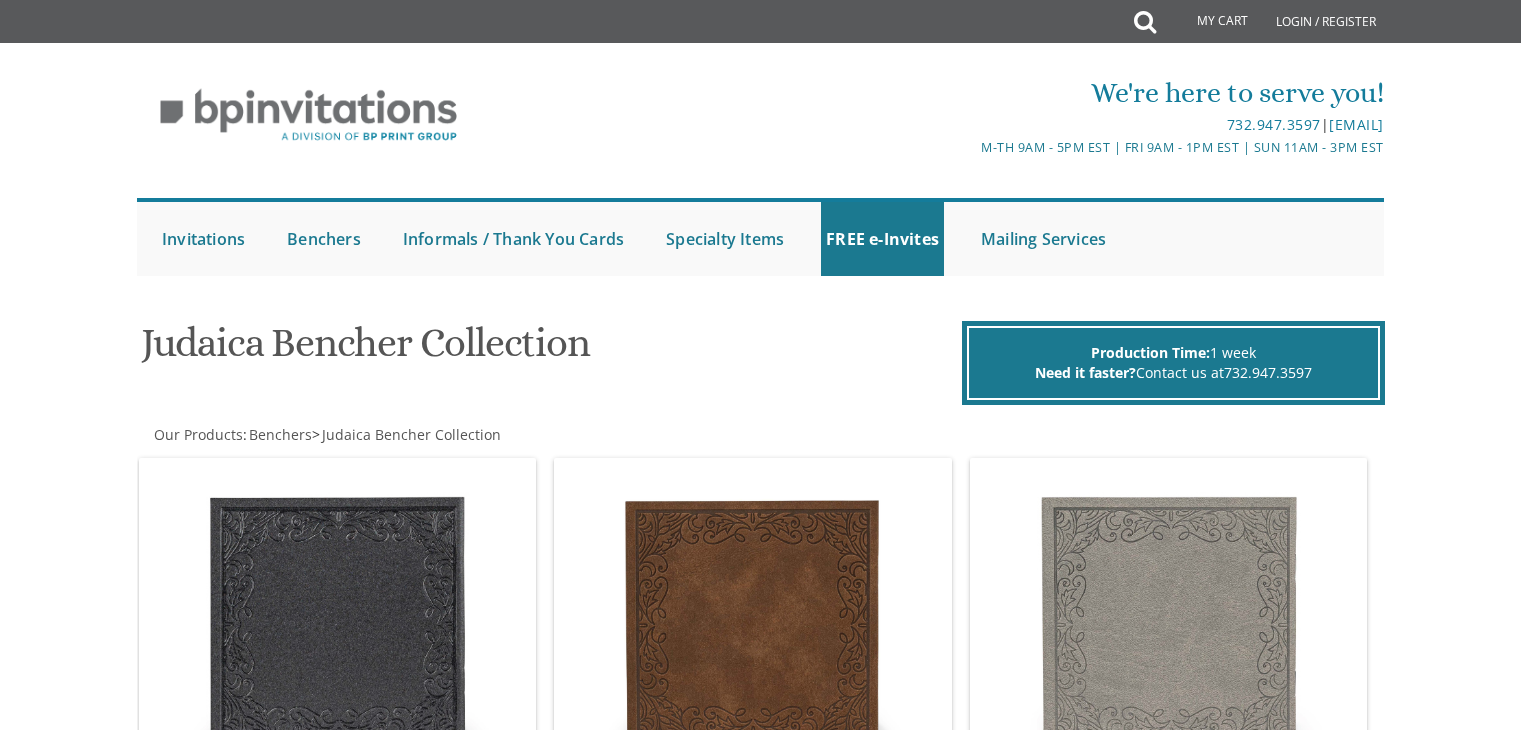 scroll, scrollTop: 0, scrollLeft: 0, axis: both 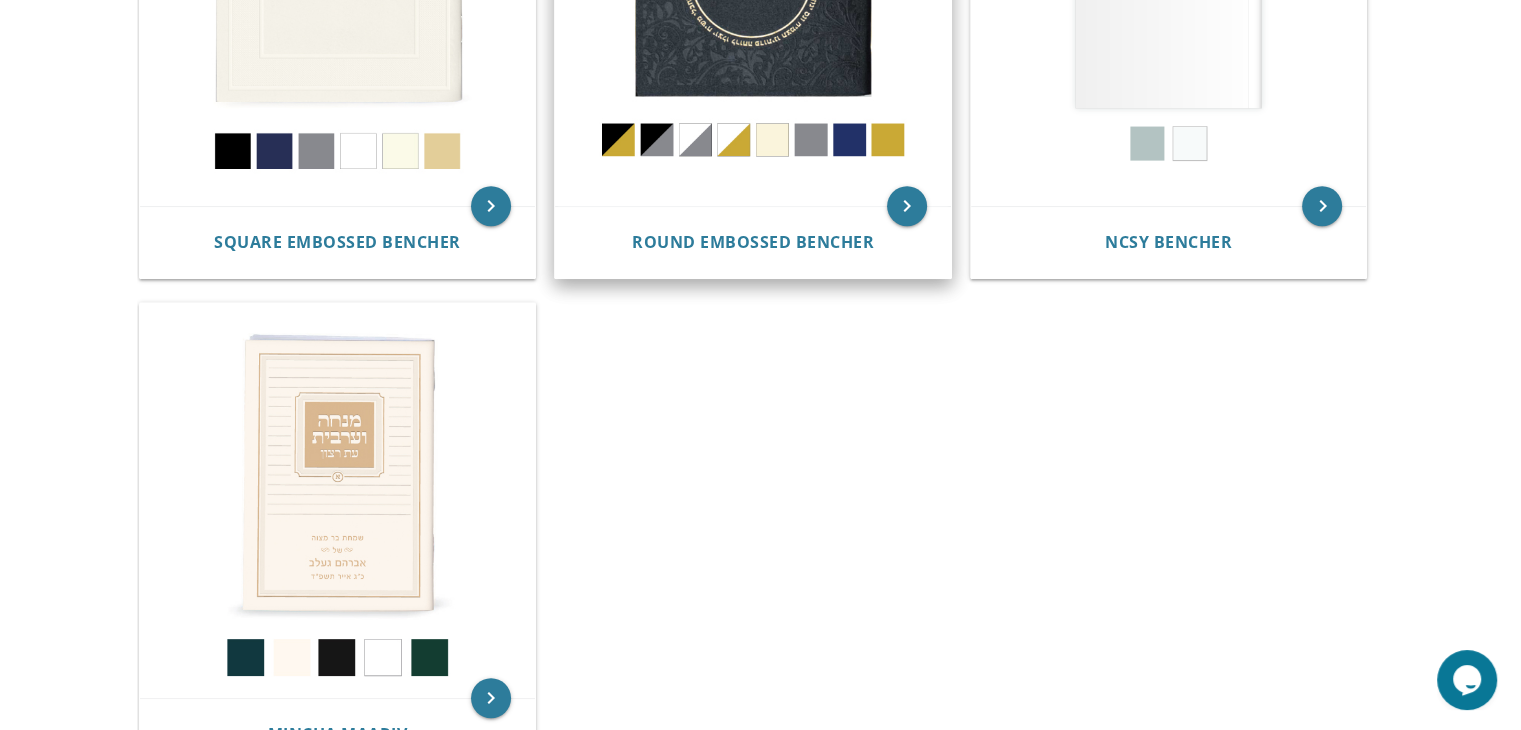 click at bounding box center (753, 9) 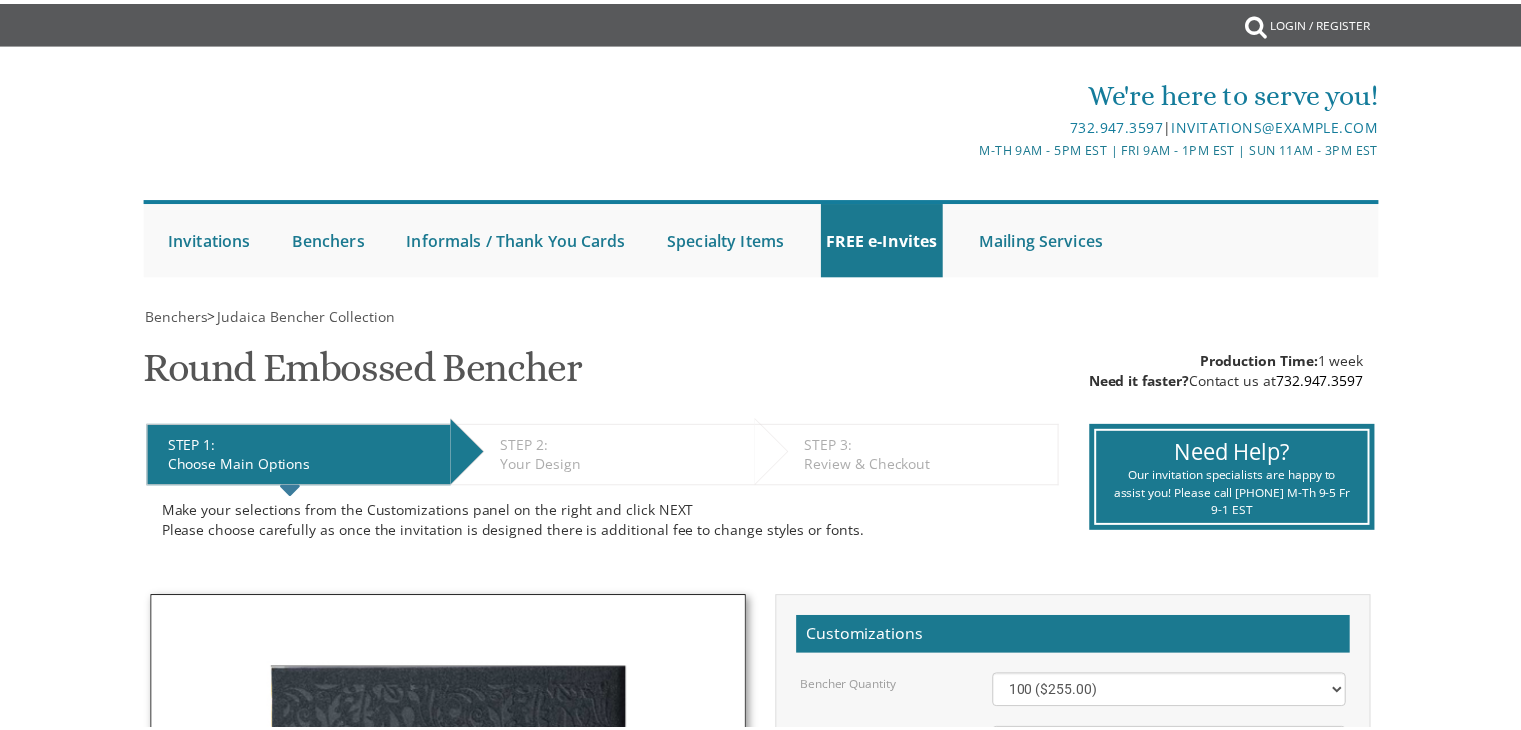 scroll, scrollTop: 0, scrollLeft: 0, axis: both 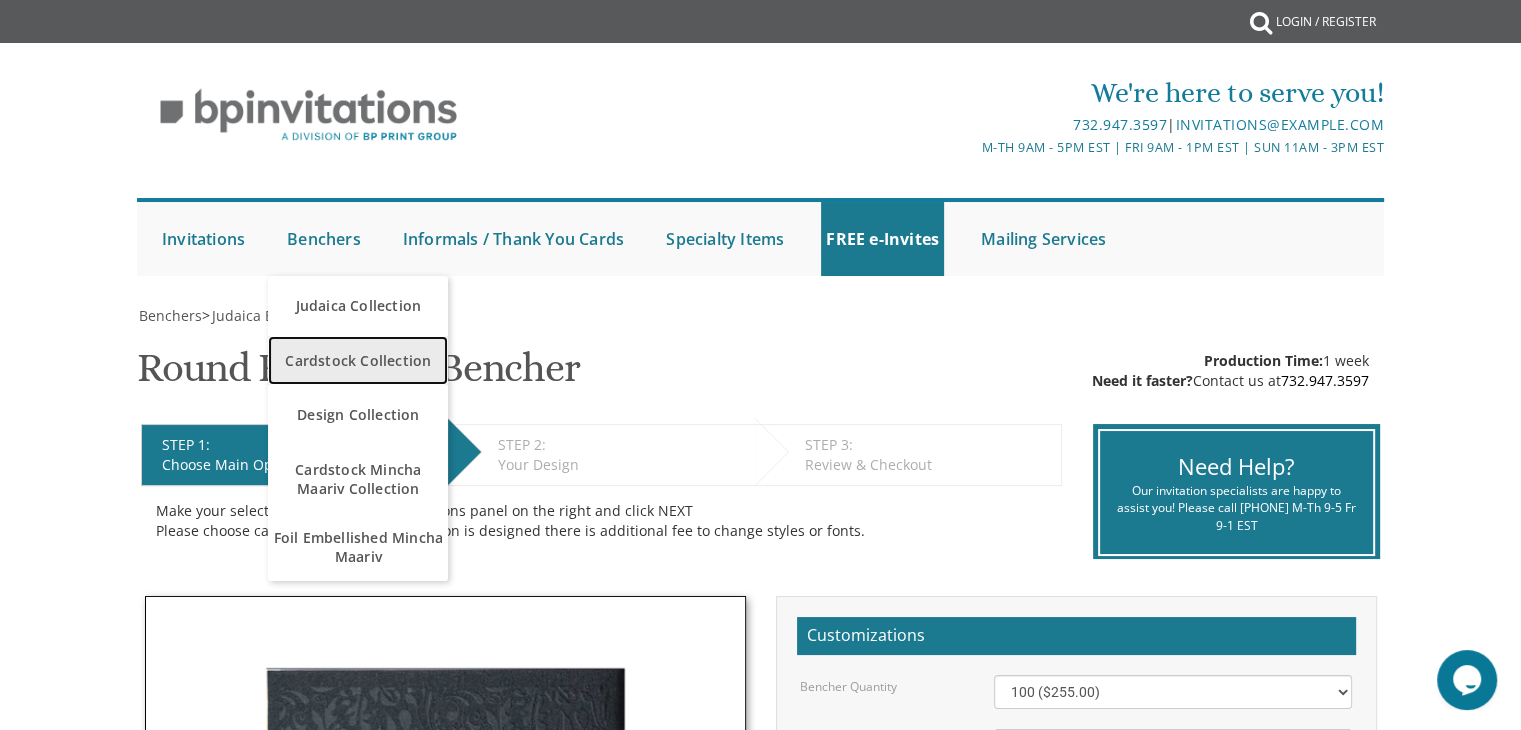 click on "Cardstock Collection" at bounding box center (358, 360) 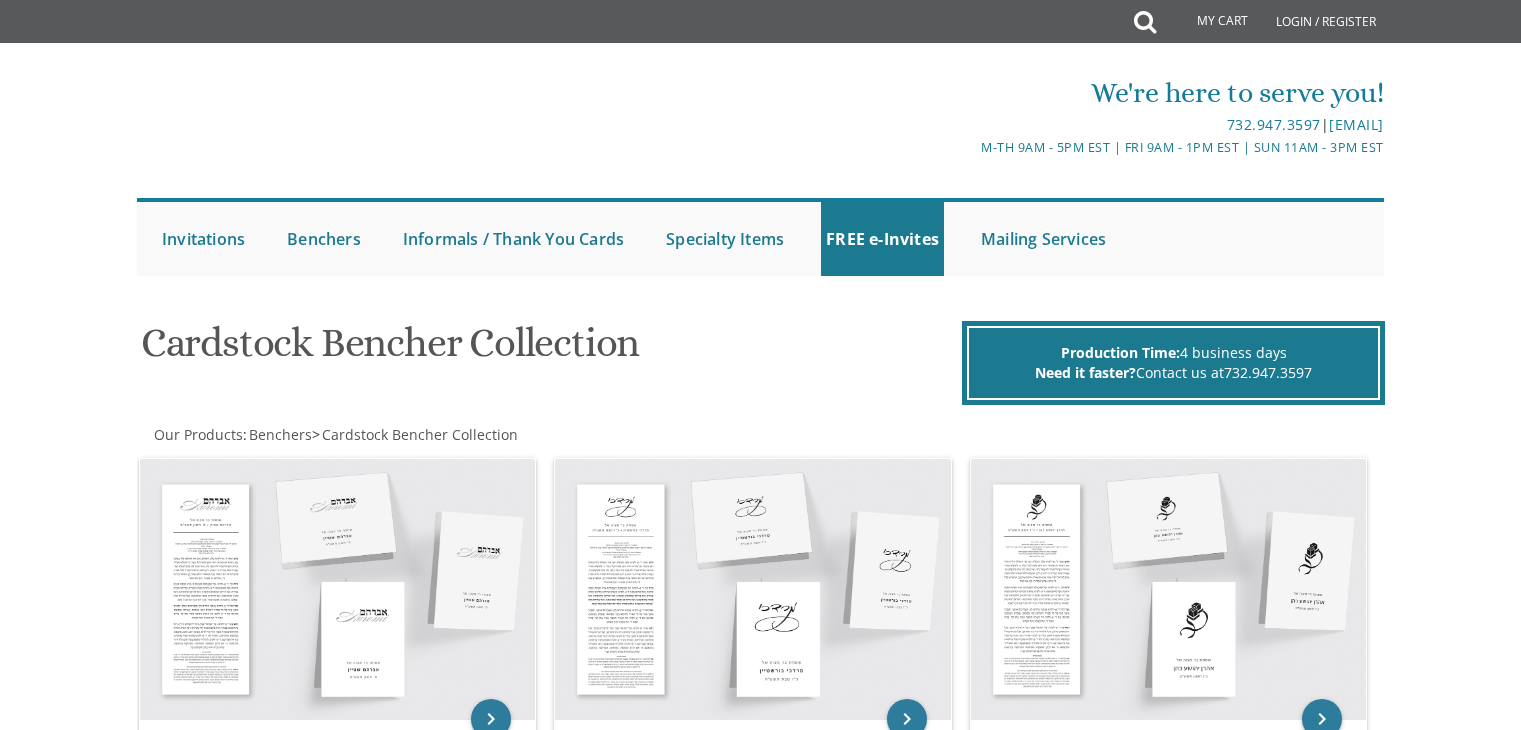 scroll, scrollTop: 0, scrollLeft: 0, axis: both 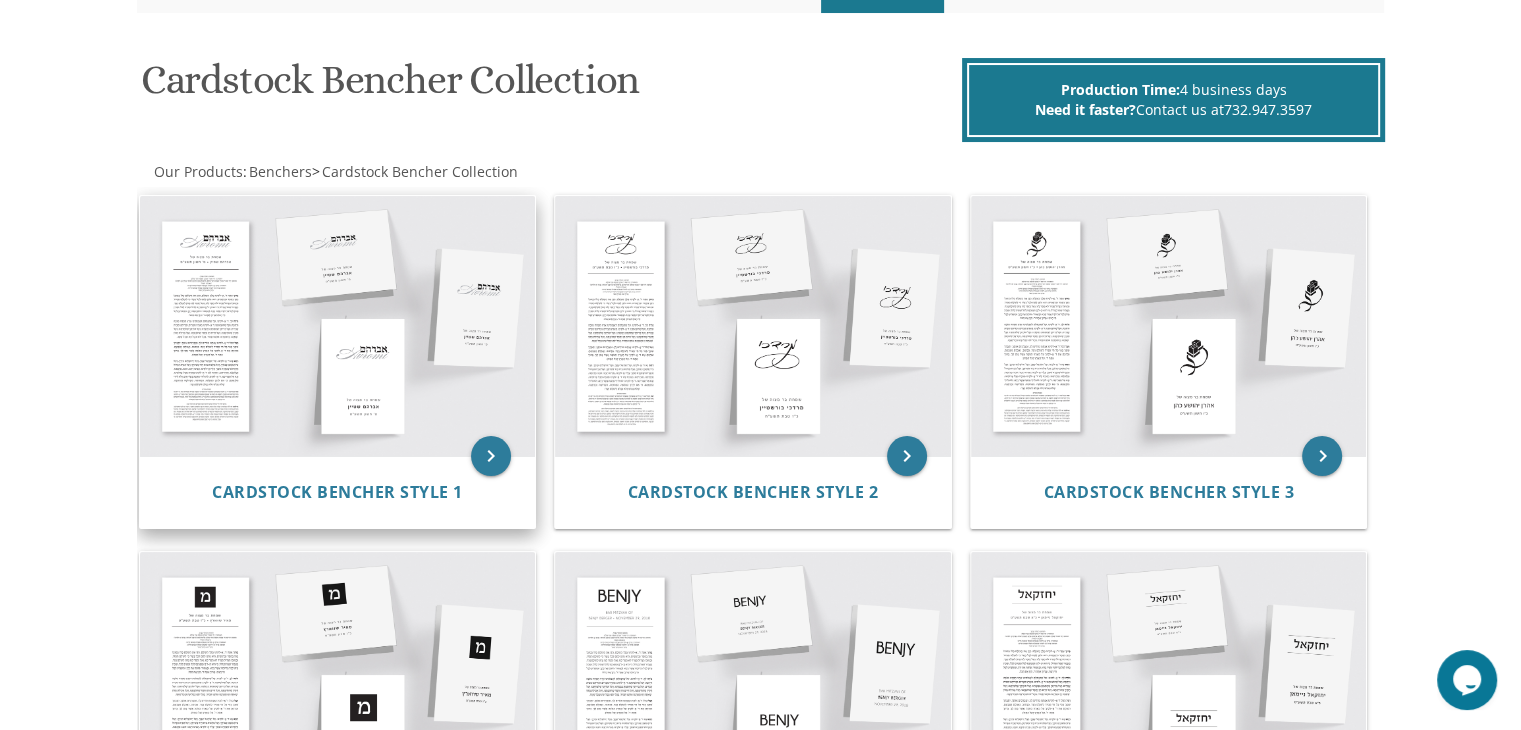 click at bounding box center (338, 326) 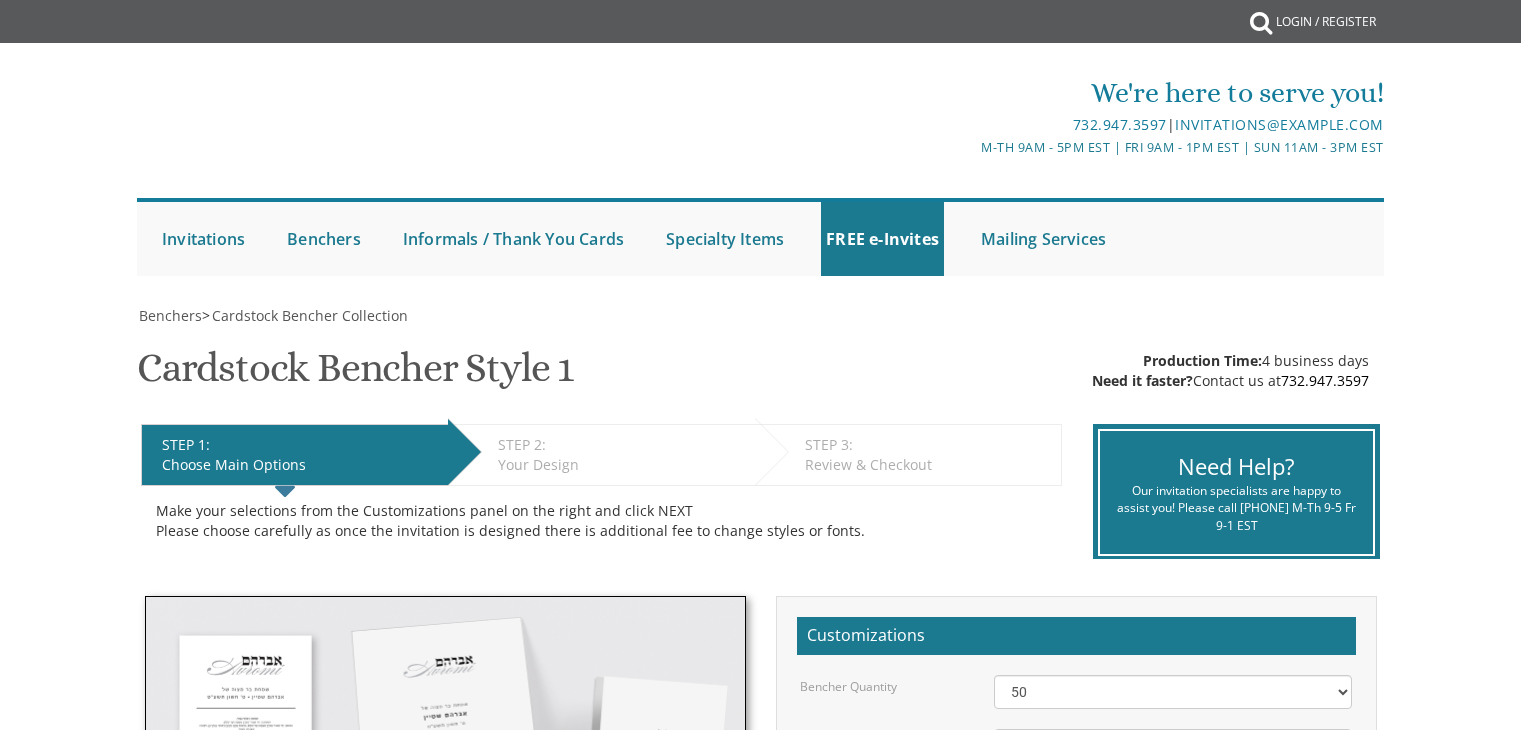scroll, scrollTop: 0, scrollLeft: 0, axis: both 